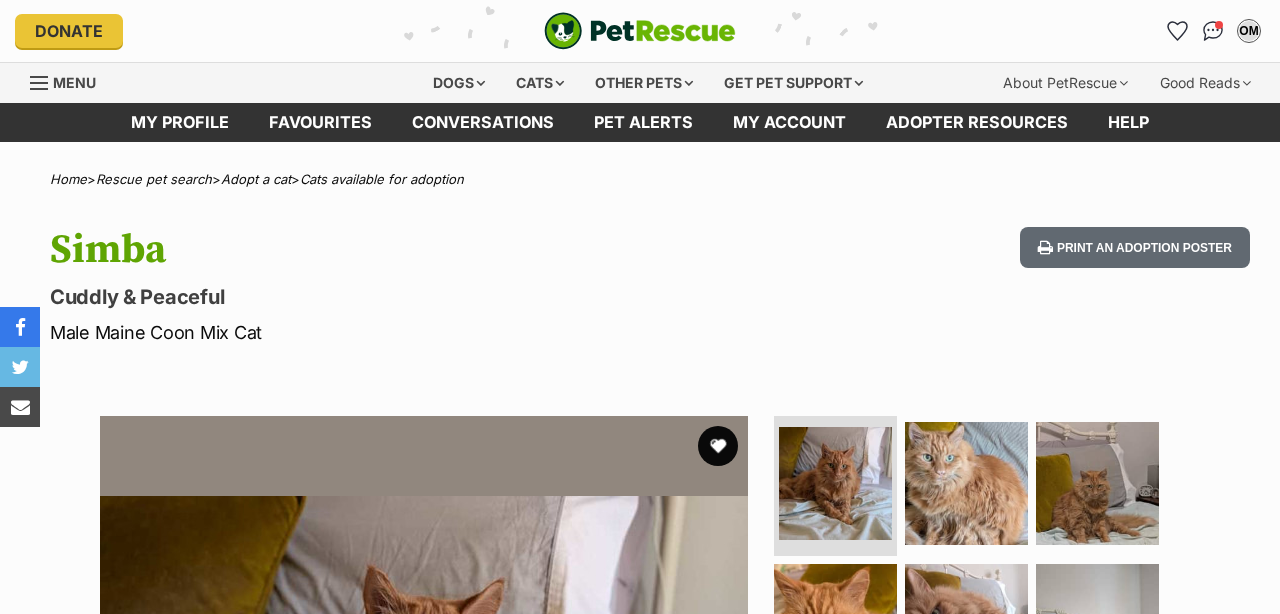 scroll, scrollTop: 0, scrollLeft: 0, axis: both 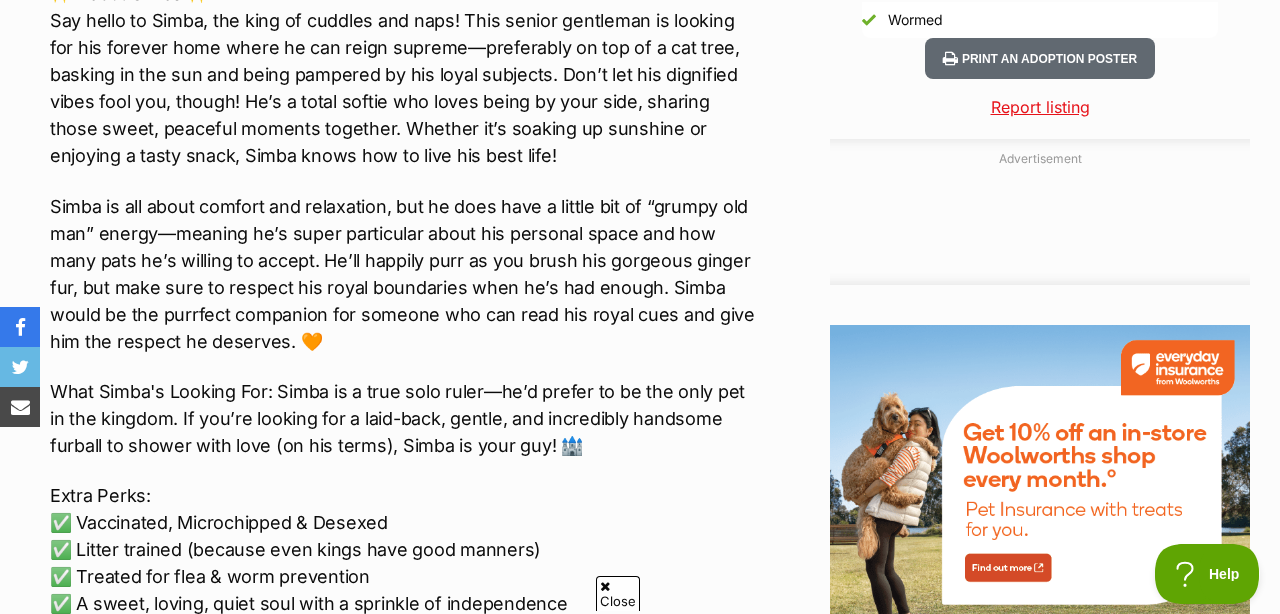 click on "Simba is all about comfort and relaxation, but he does have a little bit of “grumpy old man” energy—meaning he’s super particular about his personal space and how many pats he’s willing to accept. He’ll happily purr as you brush his gorgeous ginger fur, but make sure to respect his royal boundaries when he’s had enough. Simba would be the purrfect companion for someone who can read his royal cues and give him the respect he deserves. 🧡" at bounding box center [406, 274] 